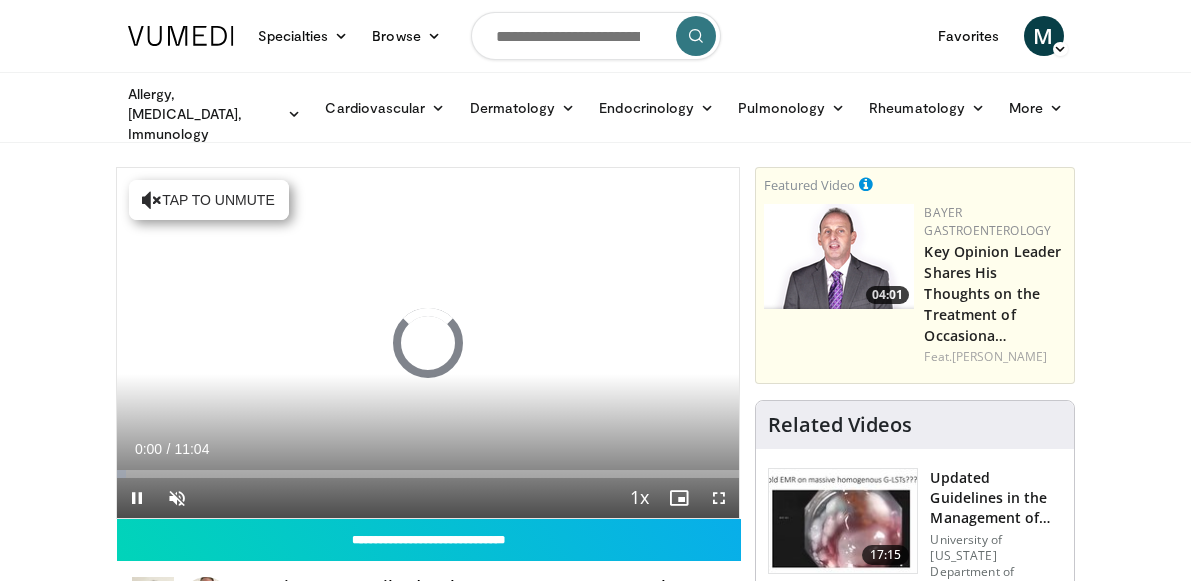 scroll, scrollTop: 0, scrollLeft: 0, axis: both 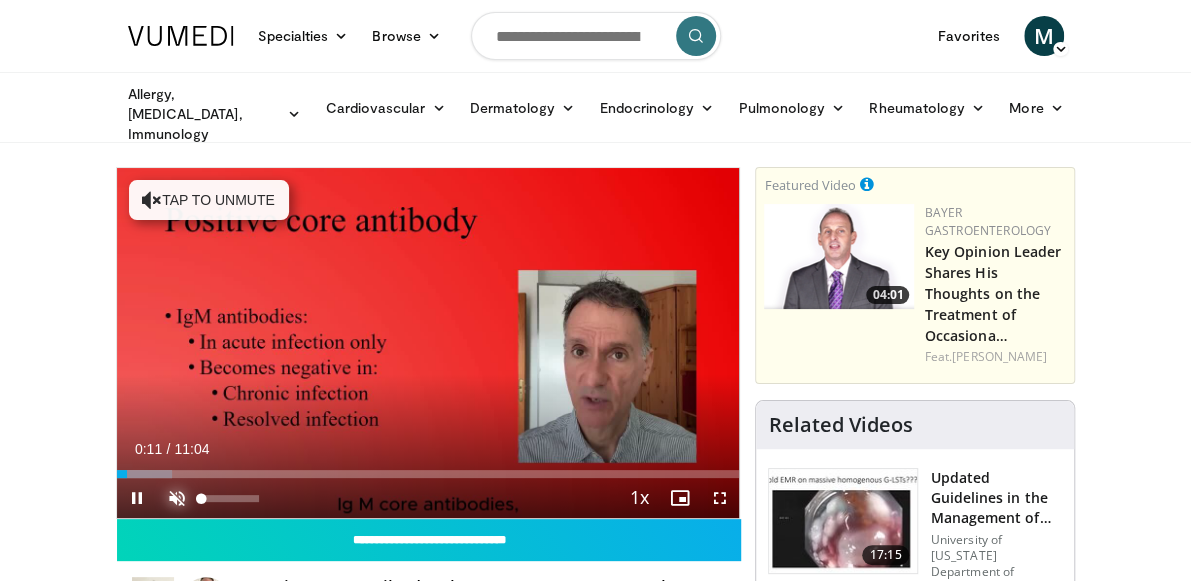 click at bounding box center (177, 498) 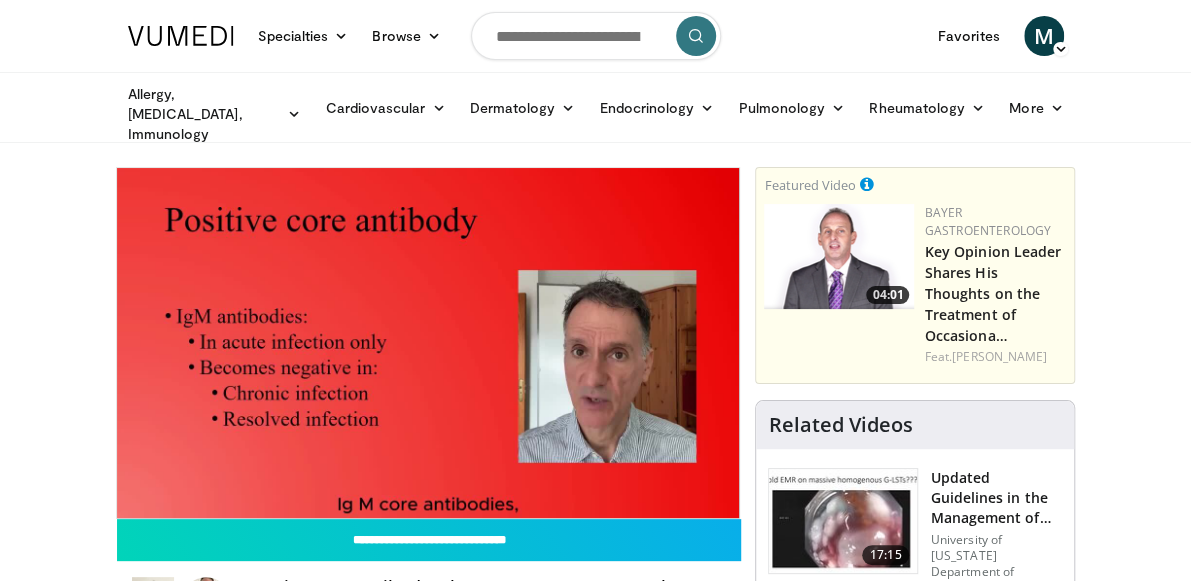 click at bounding box center (839, 256) 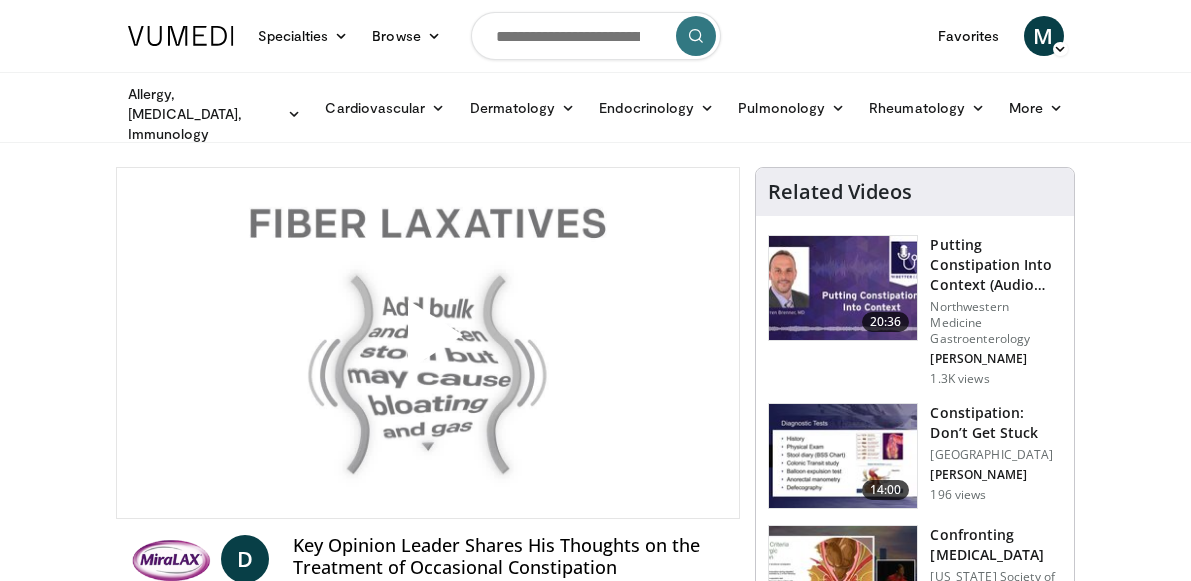 scroll, scrollTop: 0, scrollLeft: 0, axis: both 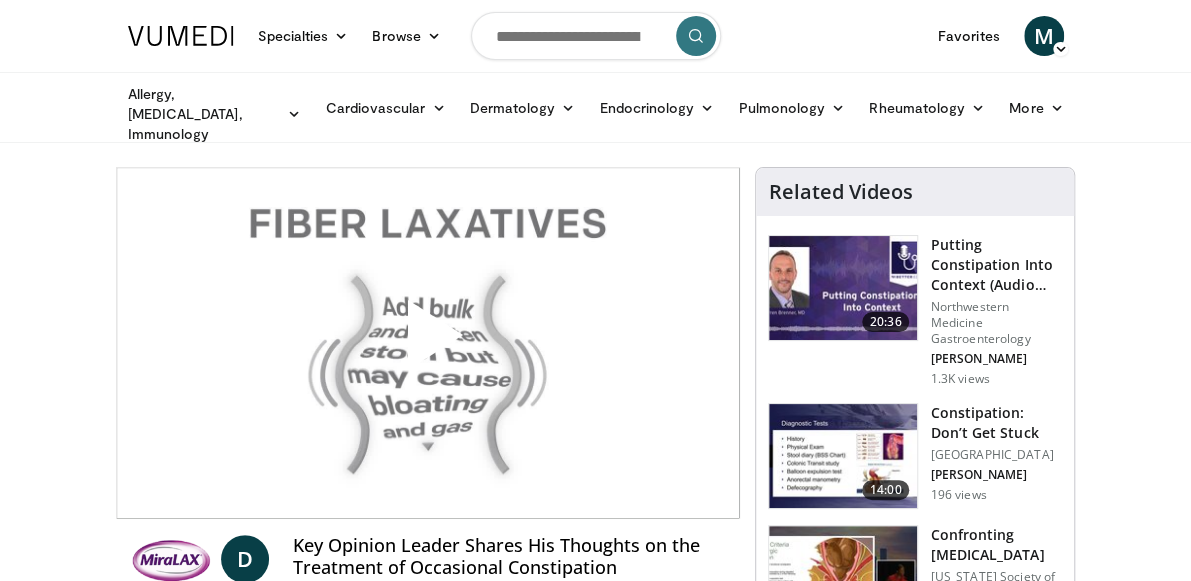 click at bounding box center (428, 343) 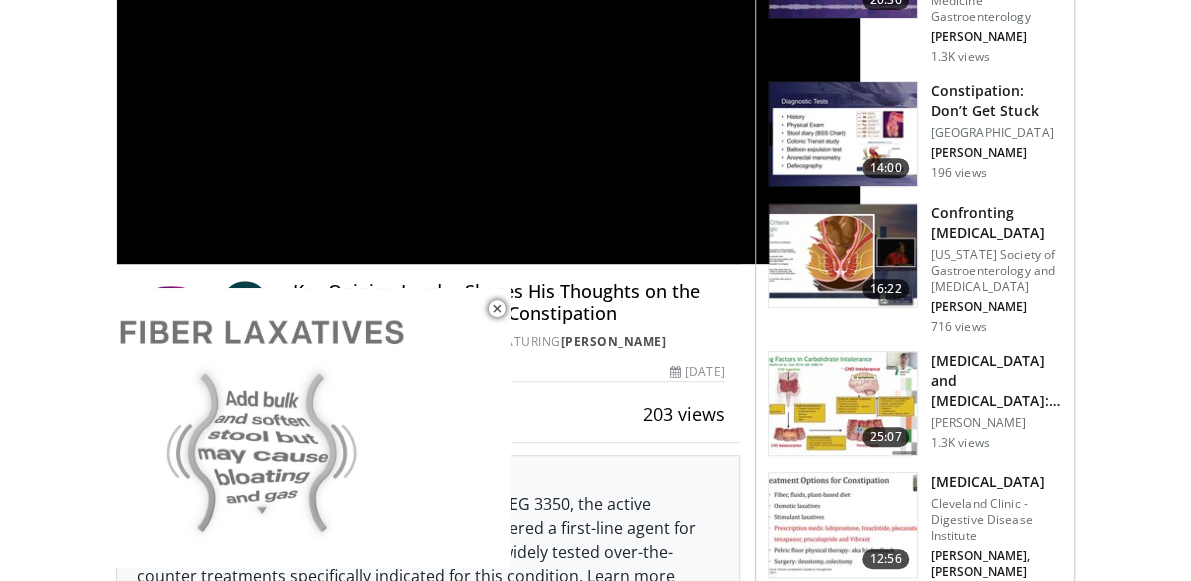 scroll, scrollTop: 330, scrollLeft: 0, axis: vertical 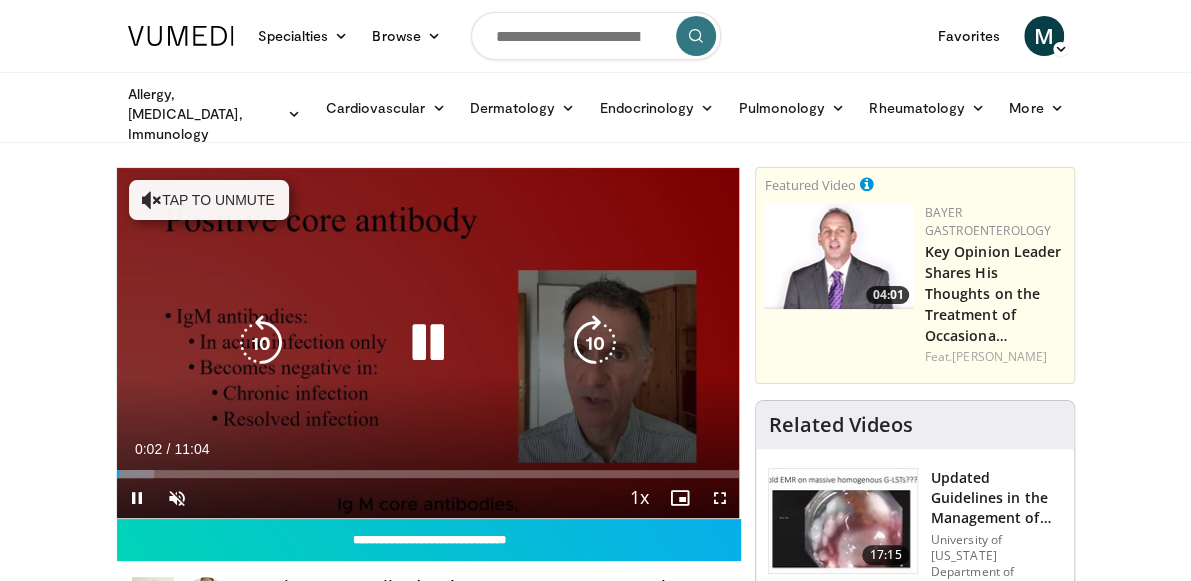 click at bounding box center (428, 343) 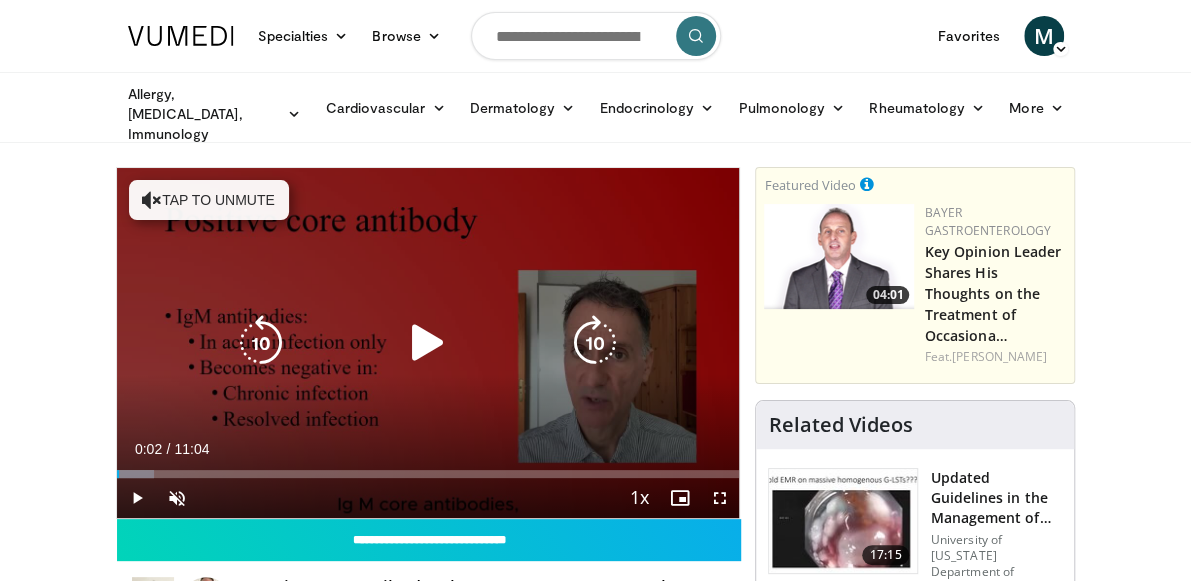 click at bounding box center (428, 343) 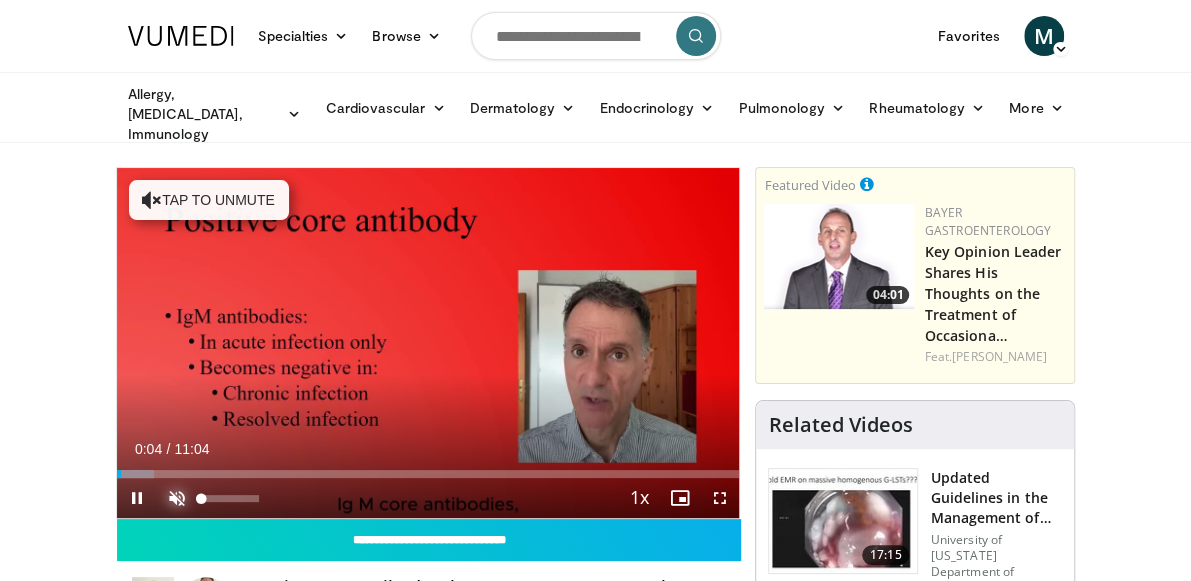 click at bounding box center (177, 498) 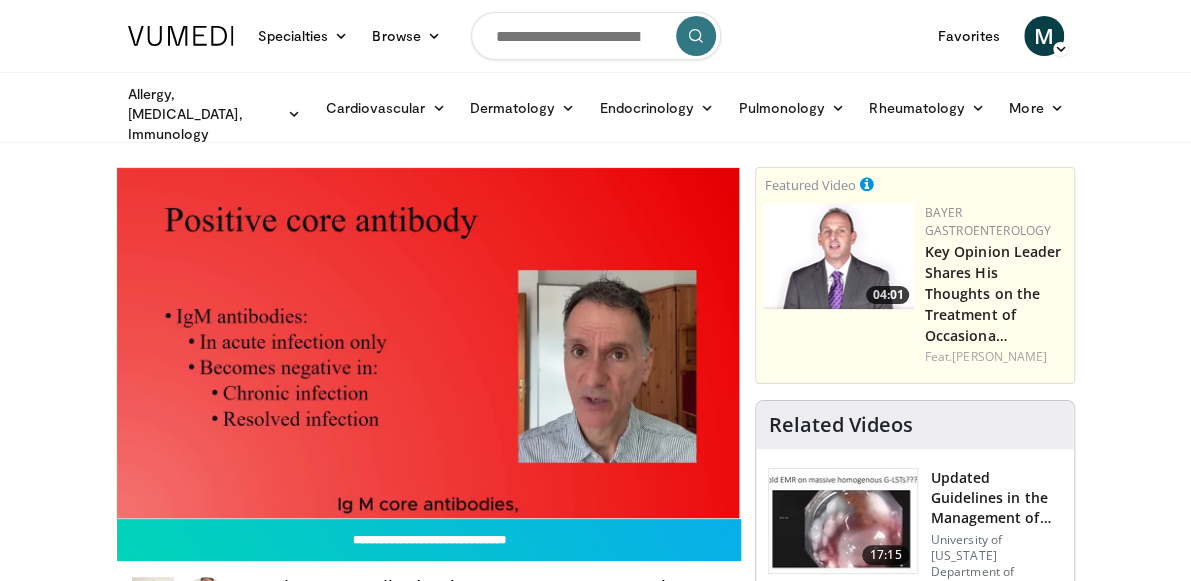 click at bounding box center [839, 256] 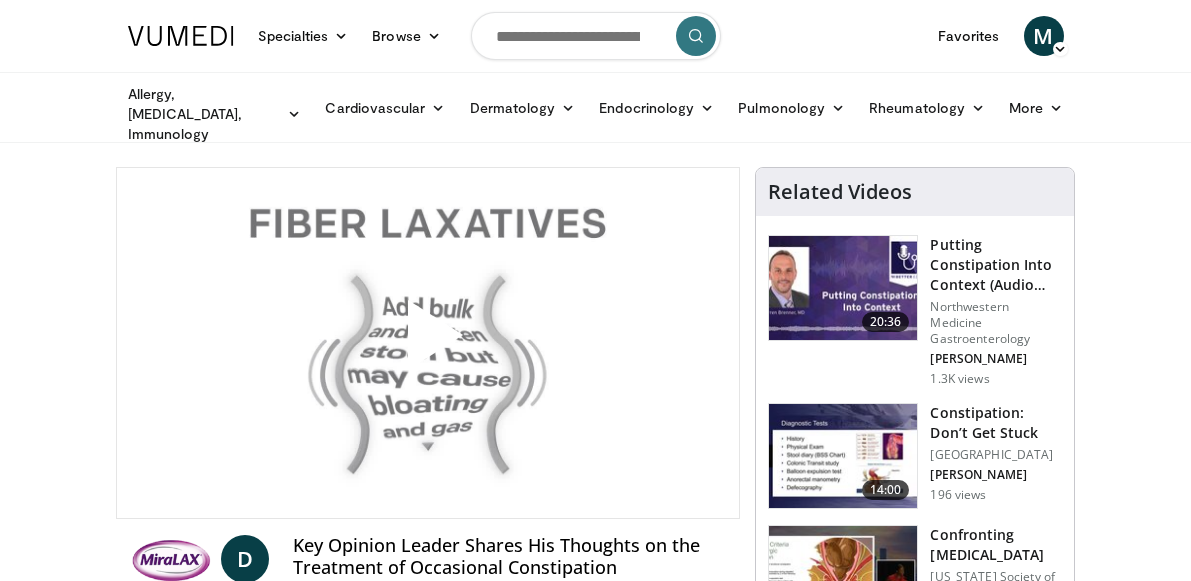 scroll, scrollTop: 0, scrollLeft: 0, axis: both 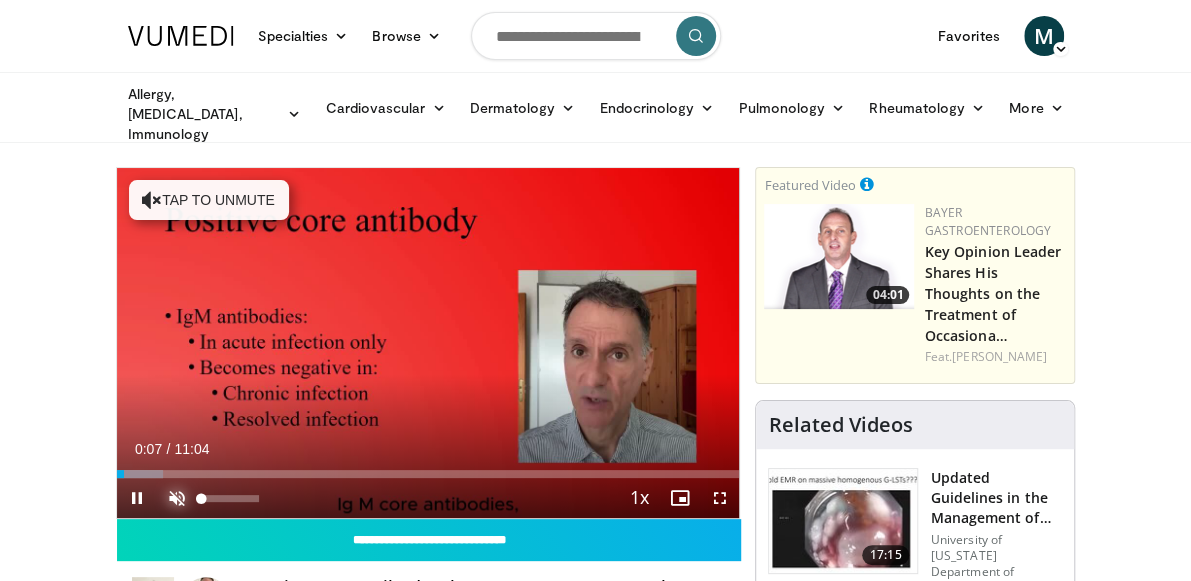 click at bounding box center [177, 498] 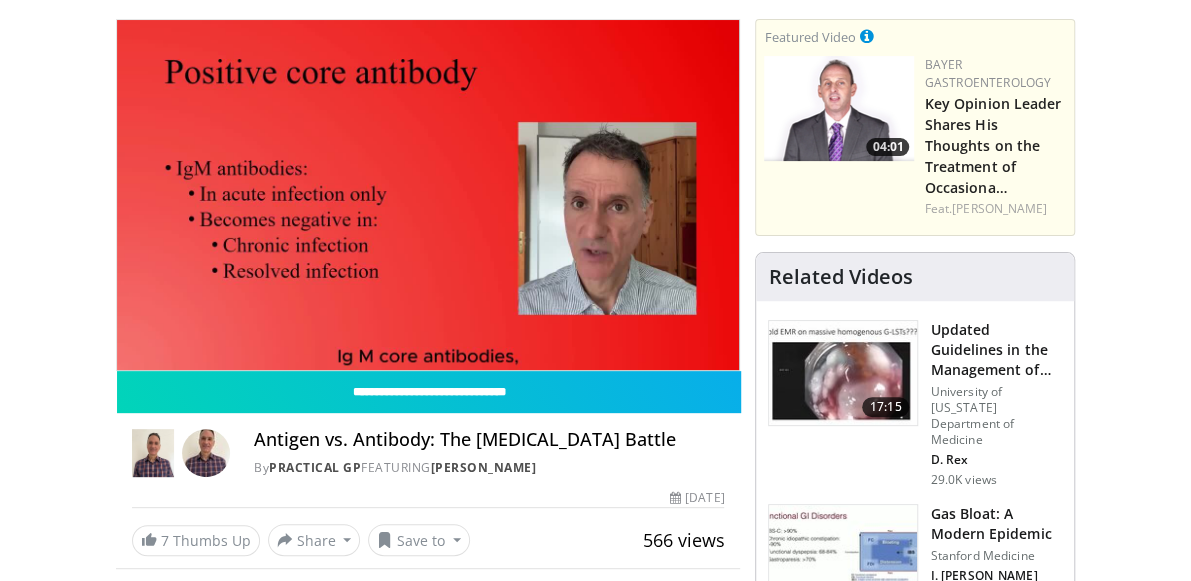 scroll, scrollTop: 175, scrollLeft: 0, axis: vertical 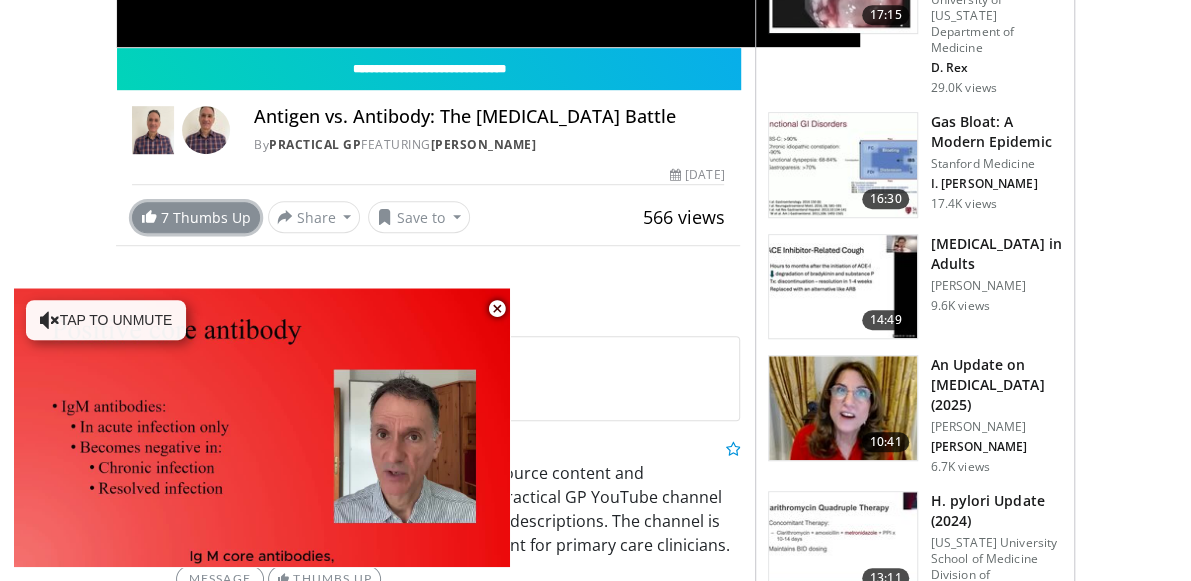 click on "7
Thumbs Up" at bounding box center (196, 217) 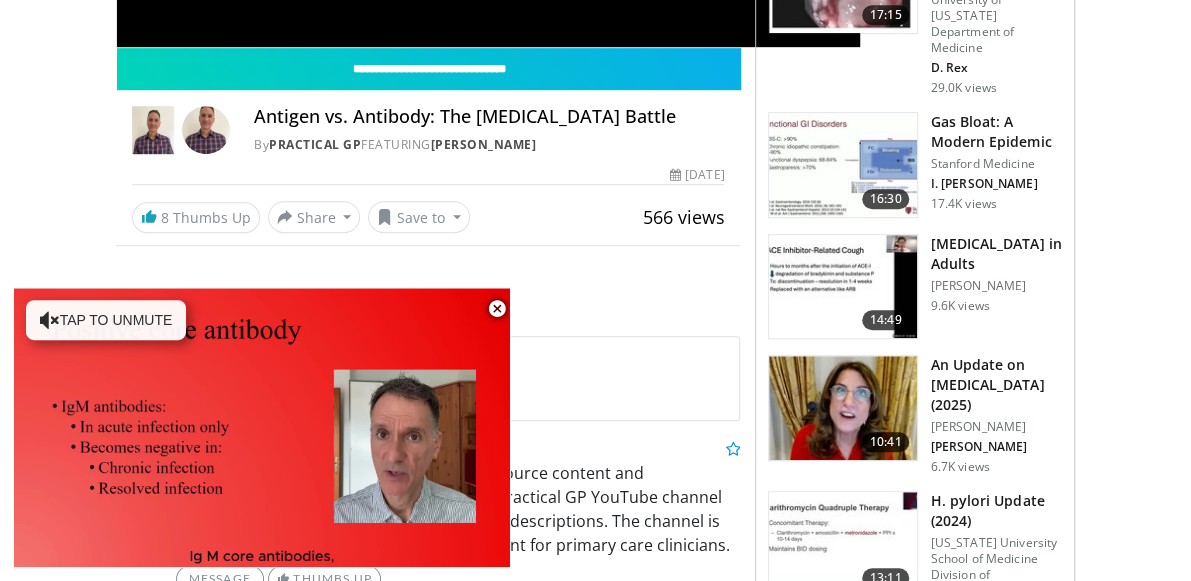 click on "**********" at bounding box center (436, 1250) 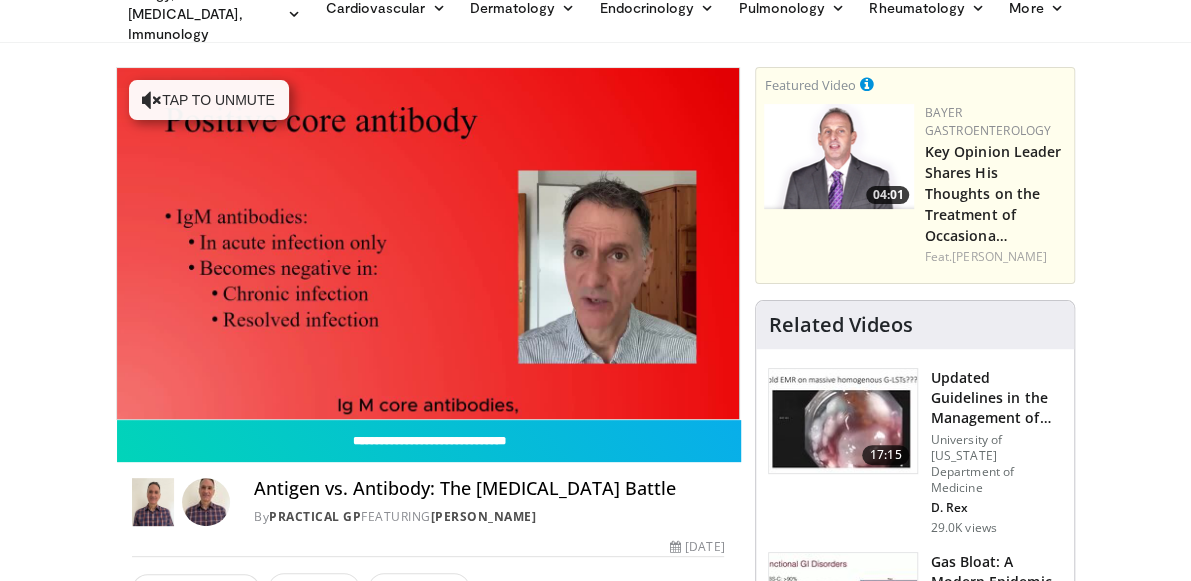 scroll, scrollTop: 0, scrollLeft: 0, axis: both 